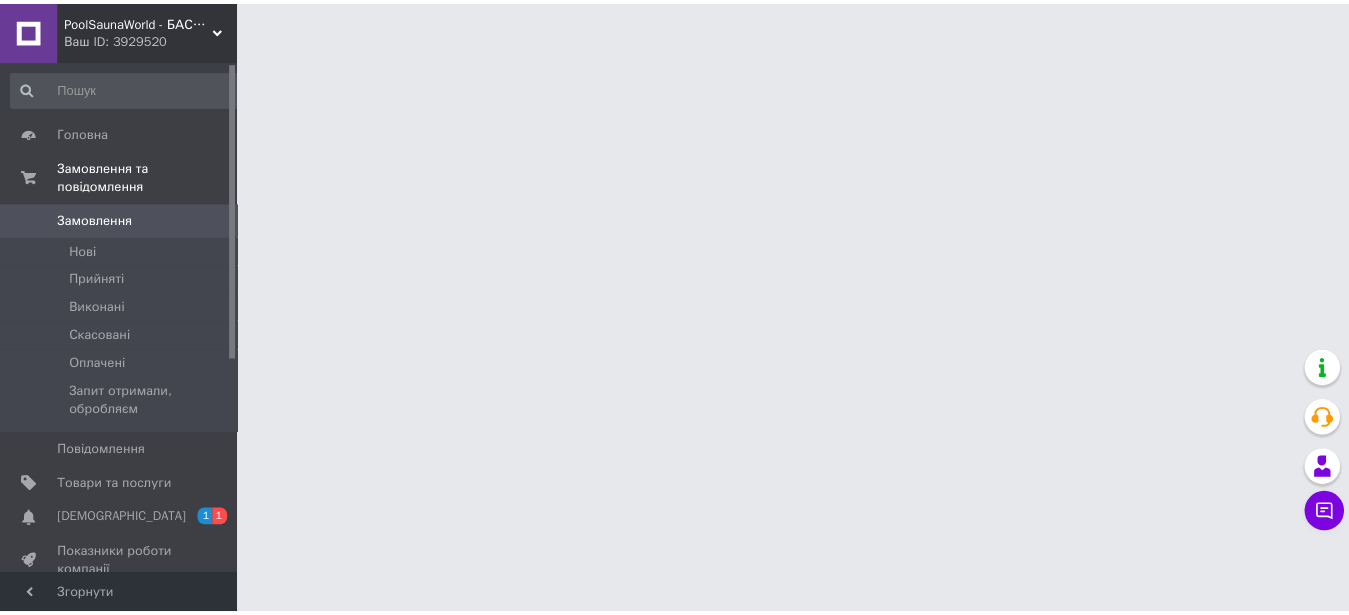 scroll, scrollTop: 0, scrollLeft: 0, axis: both 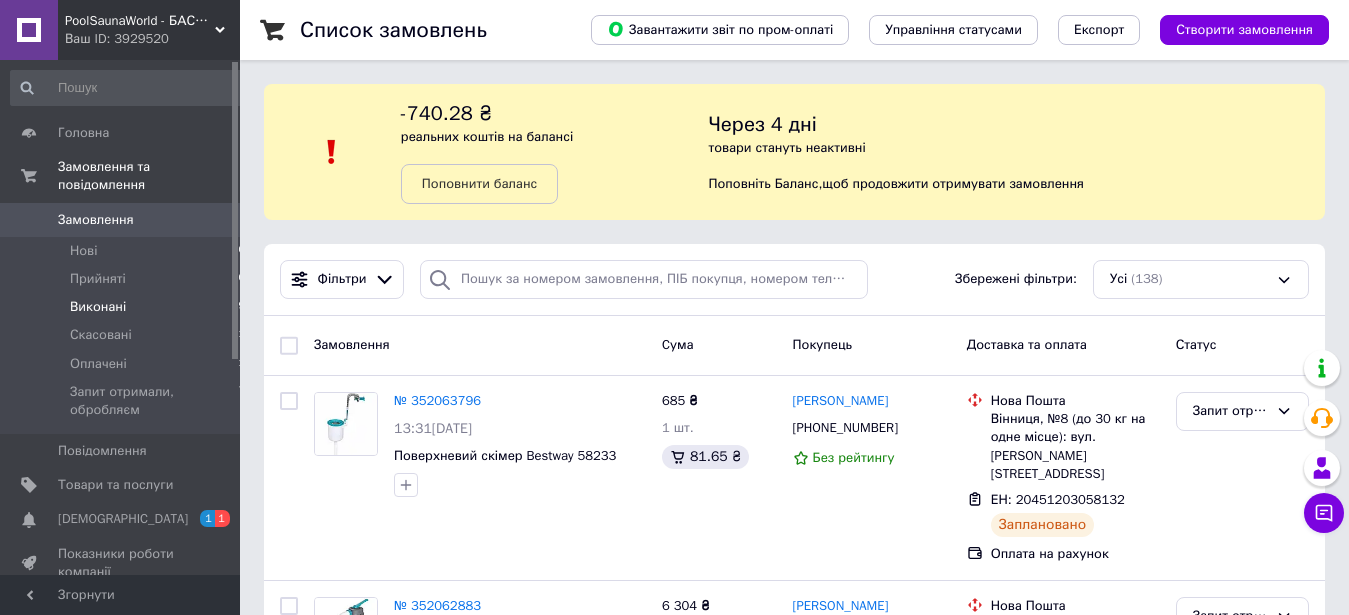 click on "Виконані 79" at bounding box center (128, 307) 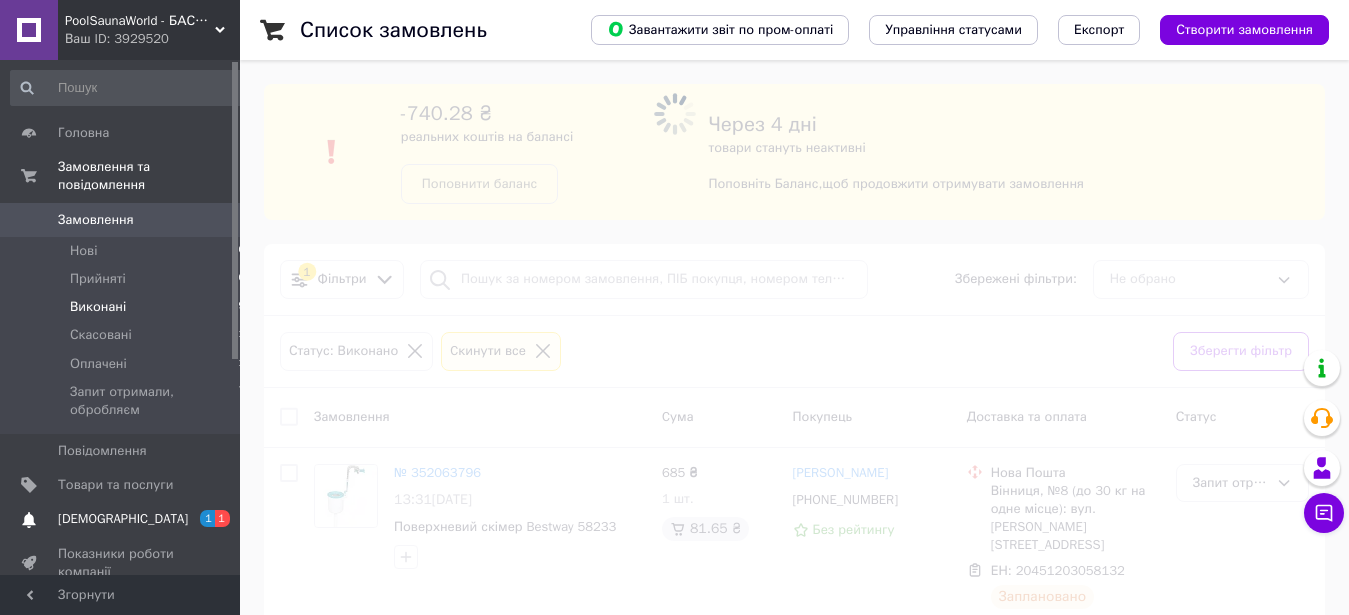 click on "[DEMOGRAPHIC_DATA]" at bounding box center (121, 519) 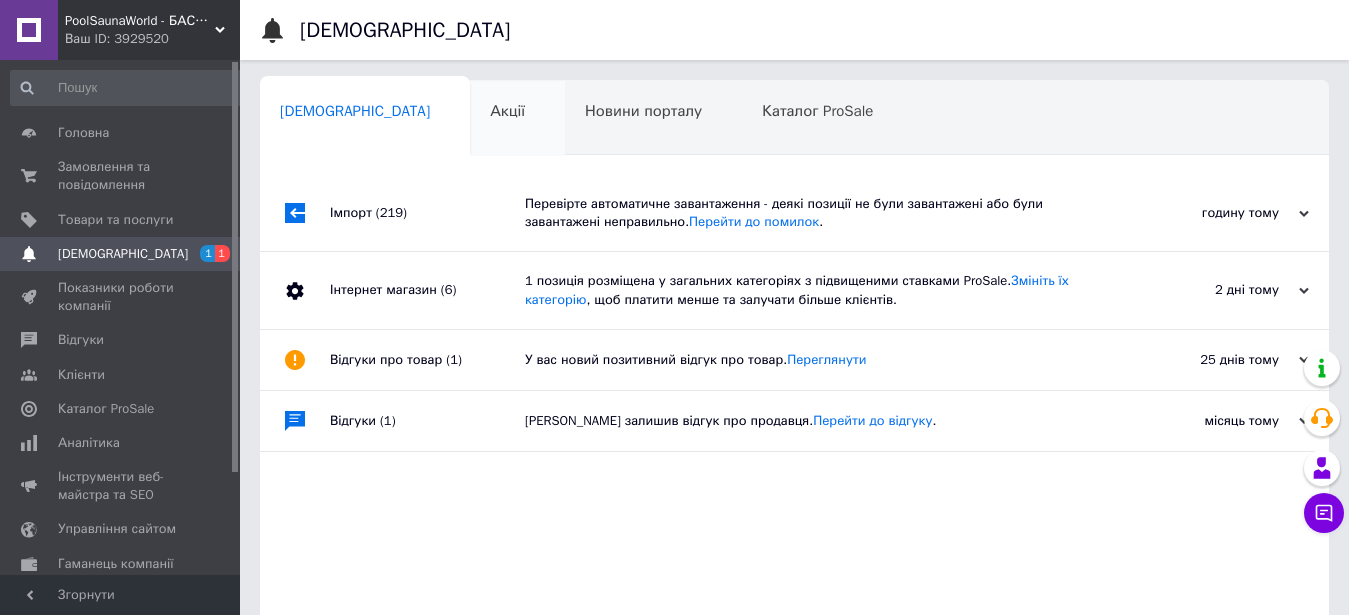 click on "Акції 0" at bounding box center [517, 119] 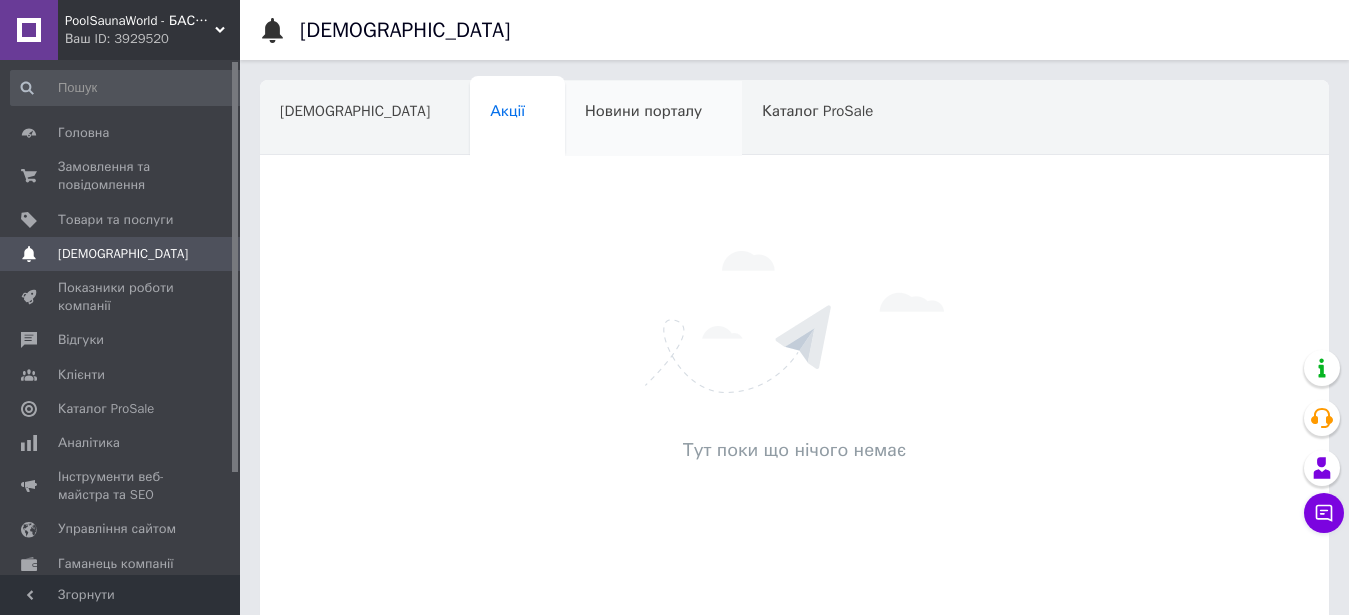 click on "Новини порталу" at bounding box center [653, 119] 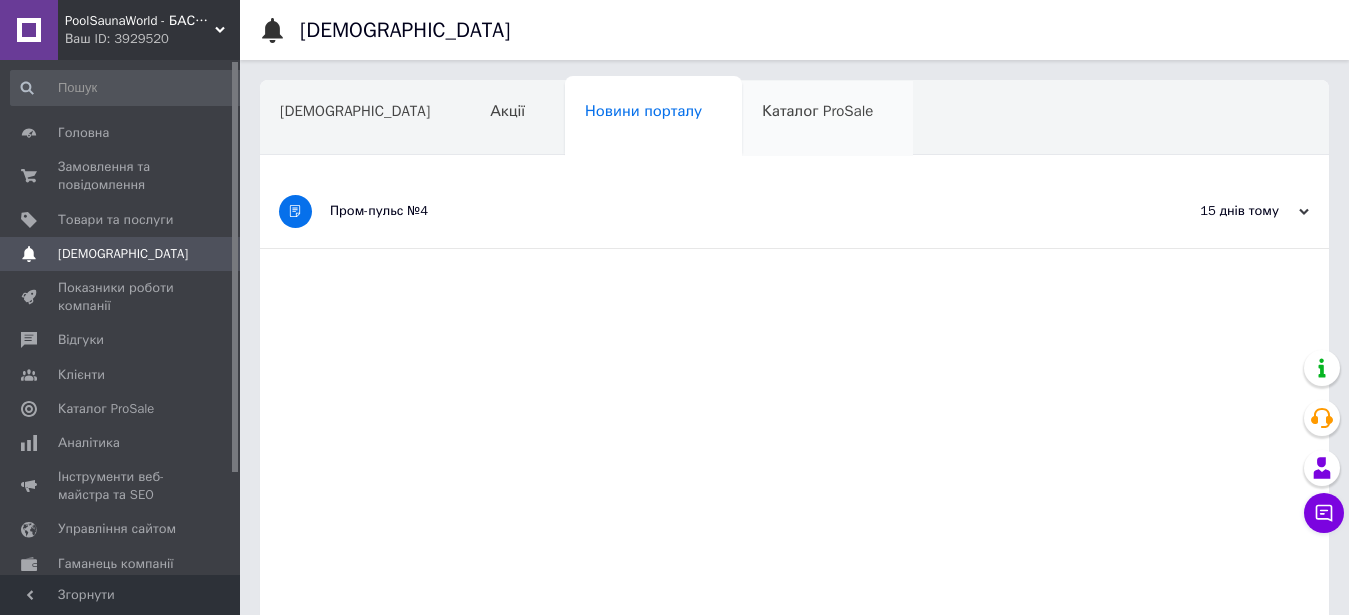 click on "Каталог ProSale" at bounding box center (827, 119) 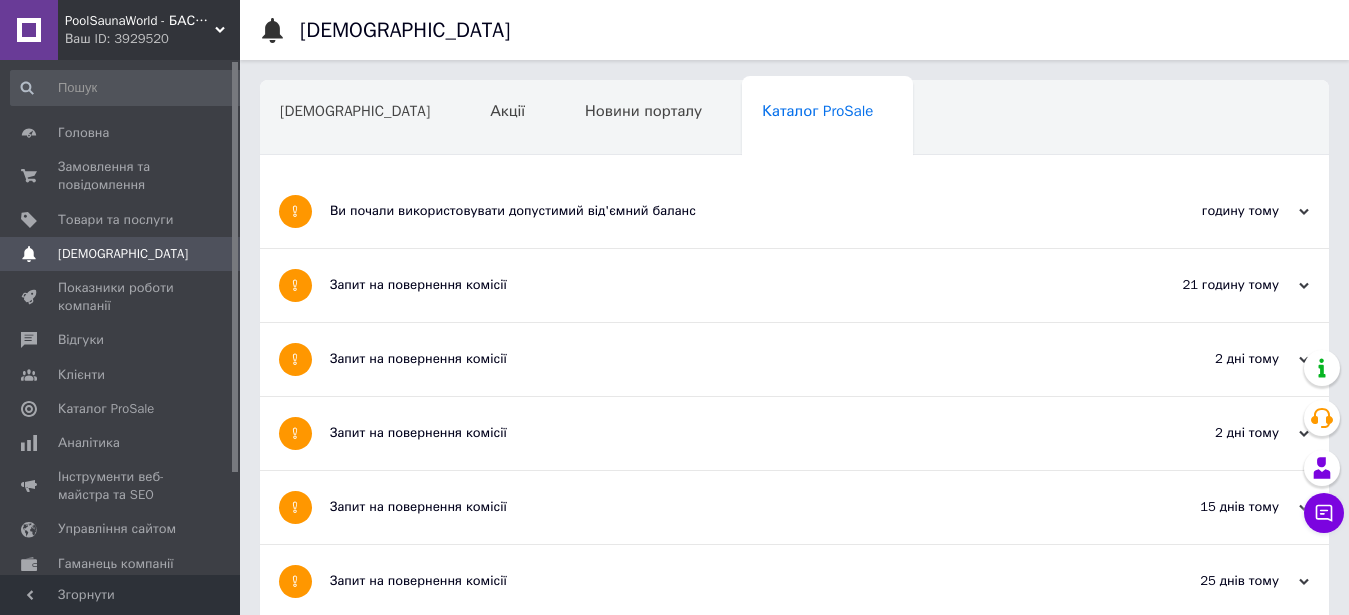 click on "Навчання та заходи" at bounding box center [361, 195] 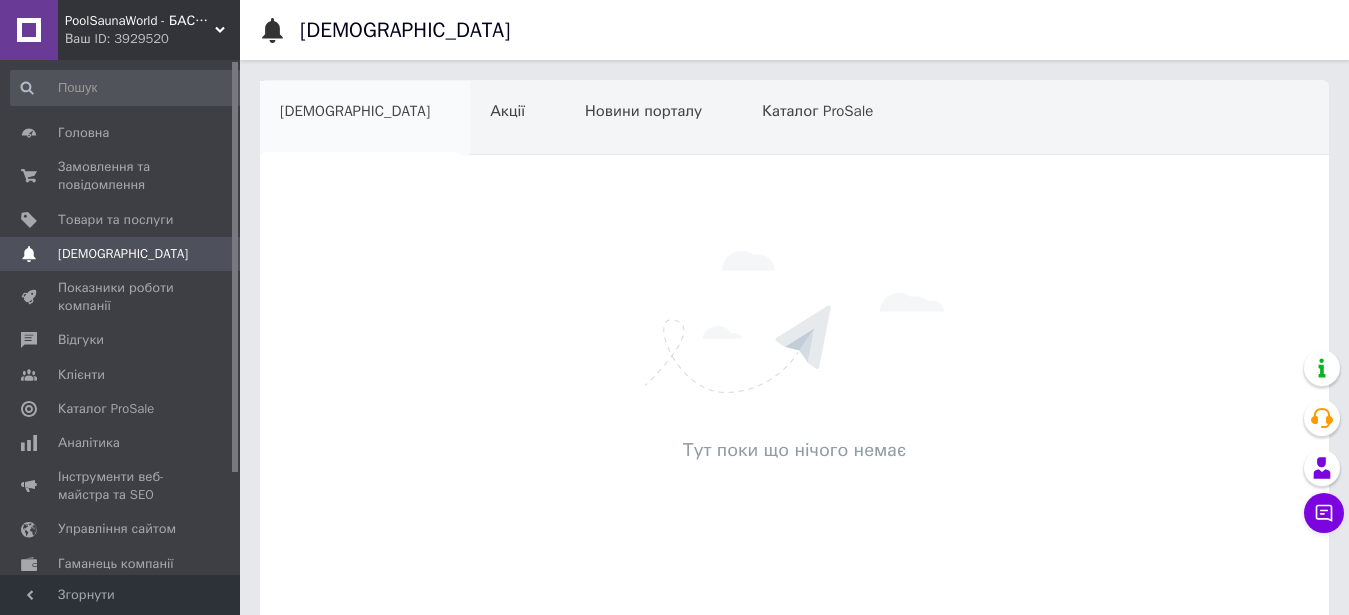 click on "[DEMOGRAPHIC_DATA]" at bounding box center (365, 119) 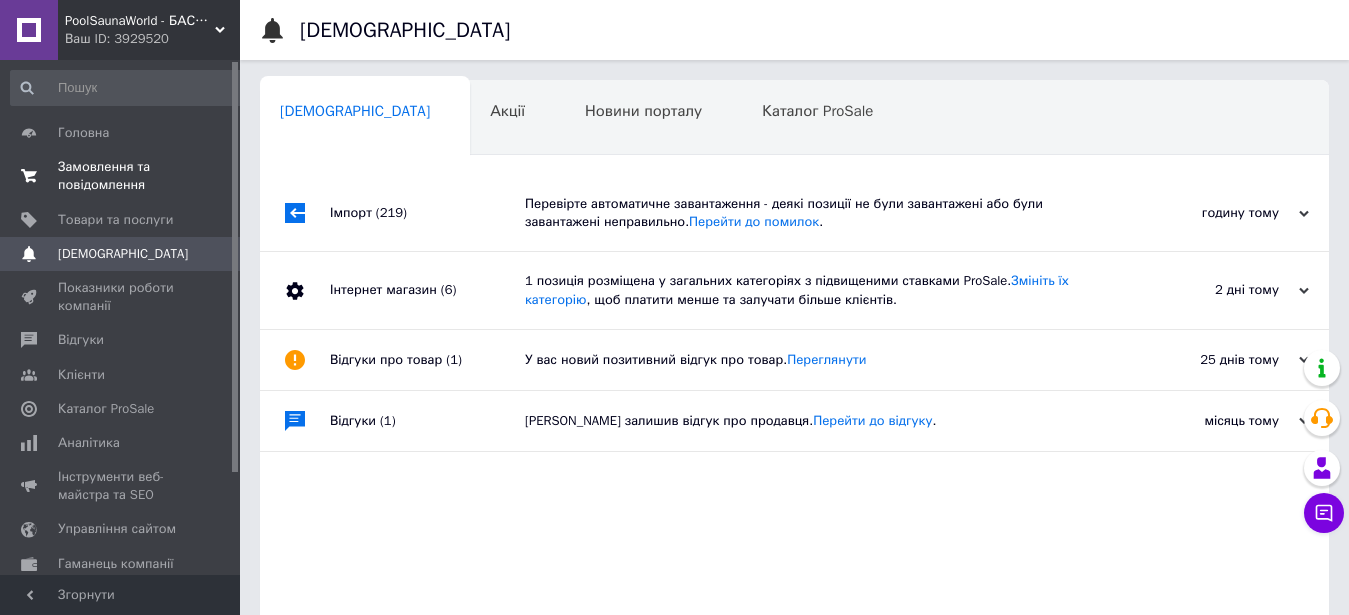 click on "Замовлення та повідомлення" at bounding box center (121, 176) 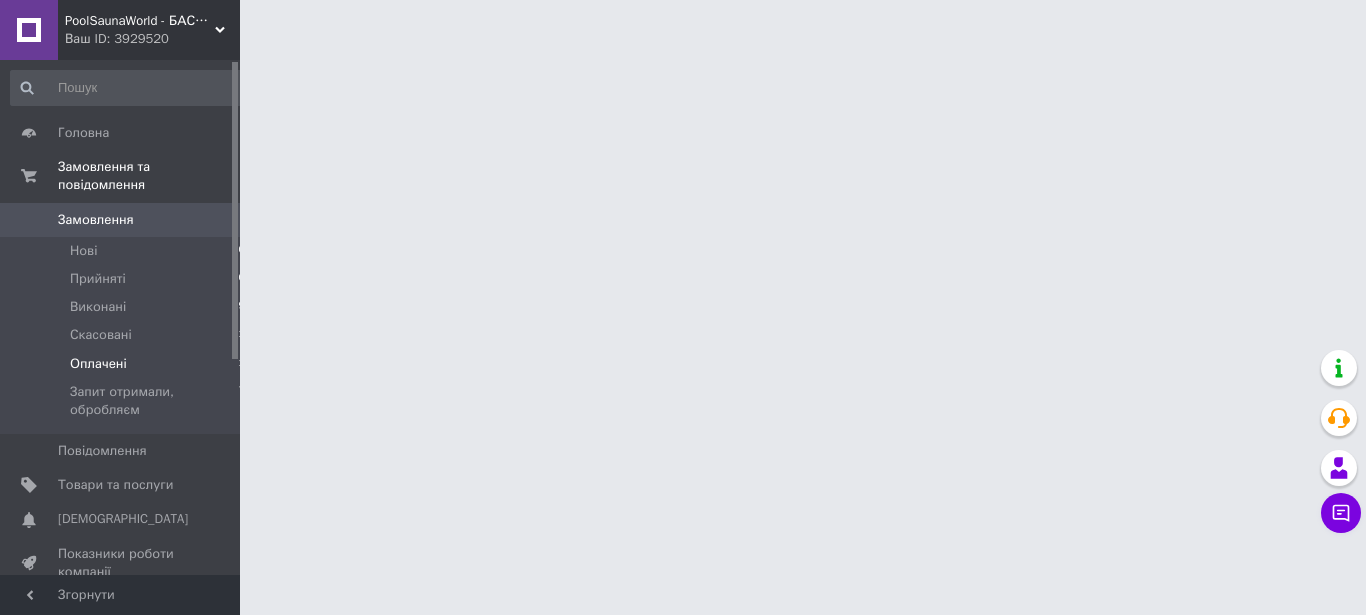 click on "Оплачені 1" at bounding box center [128, 364] 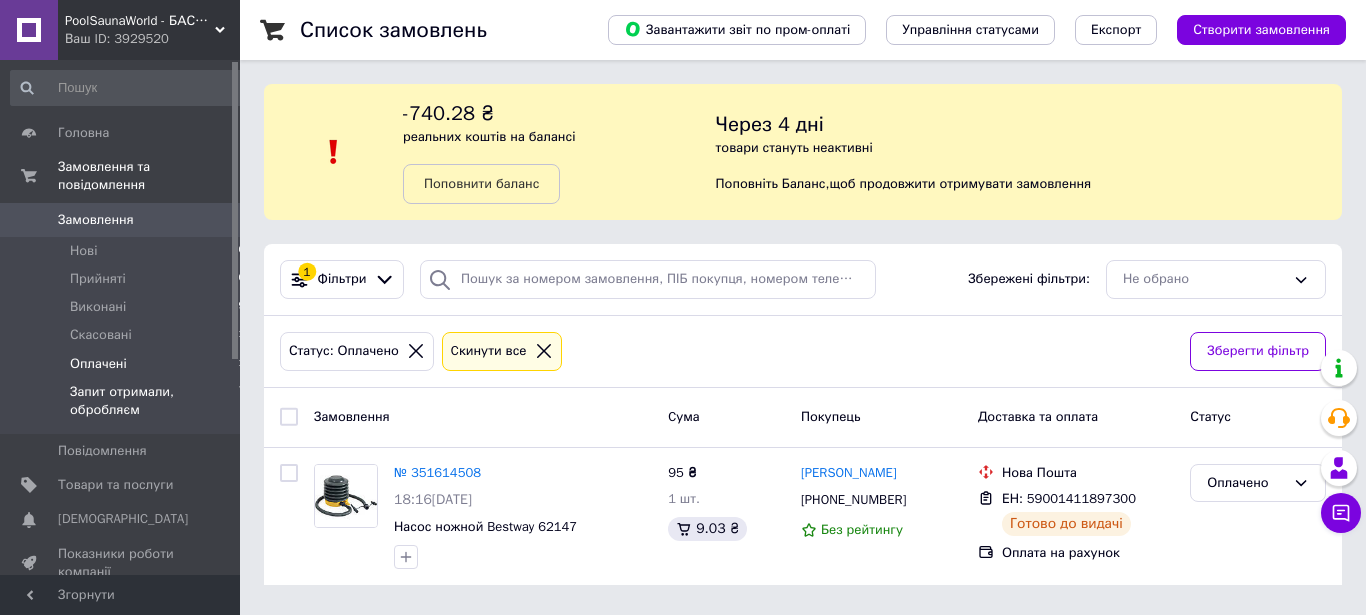 click on "Запит отримали, обробляєм" at bounding box center (154, 401) 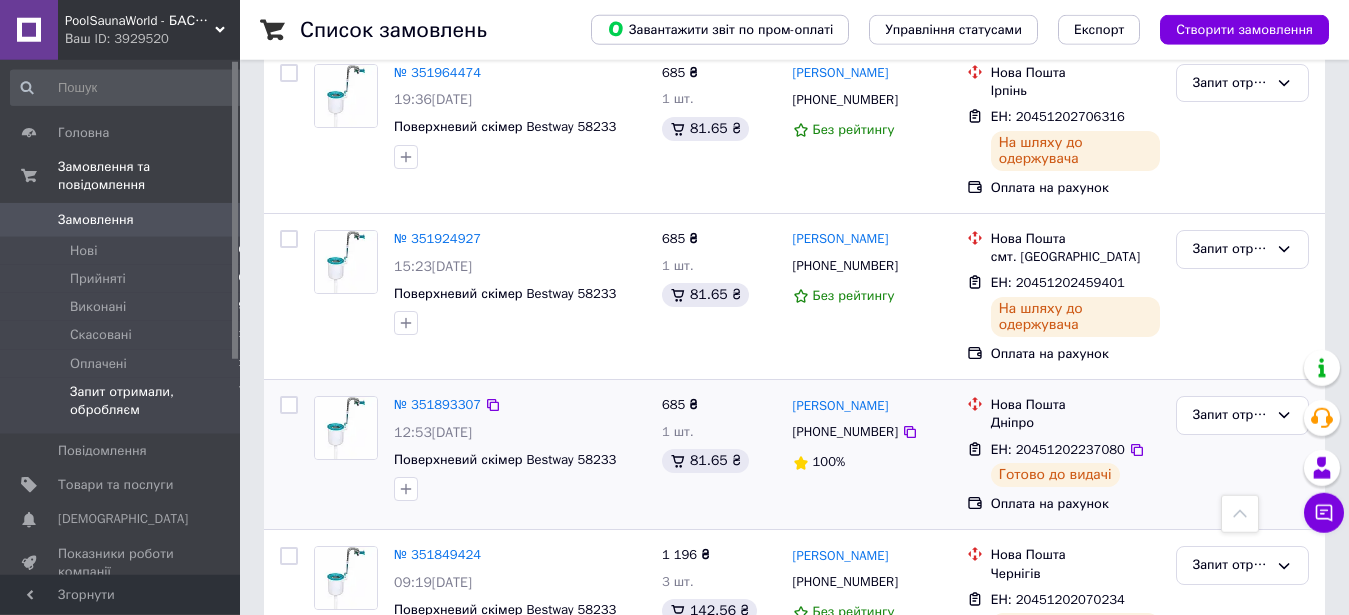scroll, scrollTop: 1020, scrollLeft: 0, axis: vertical 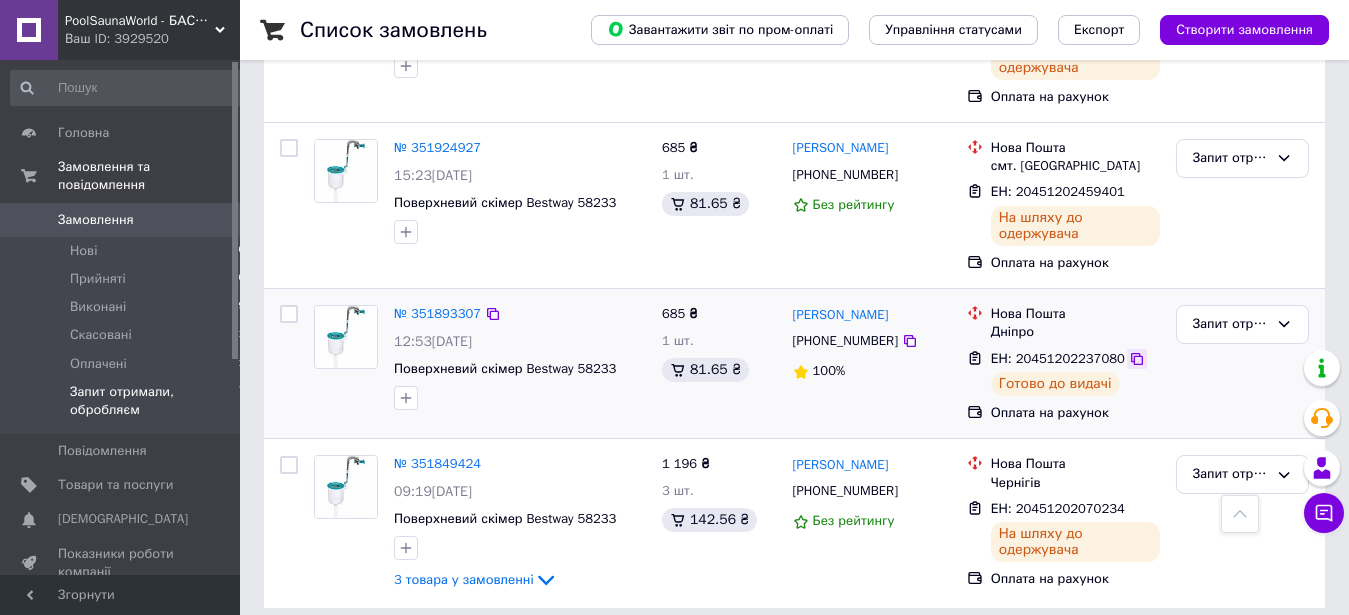 click 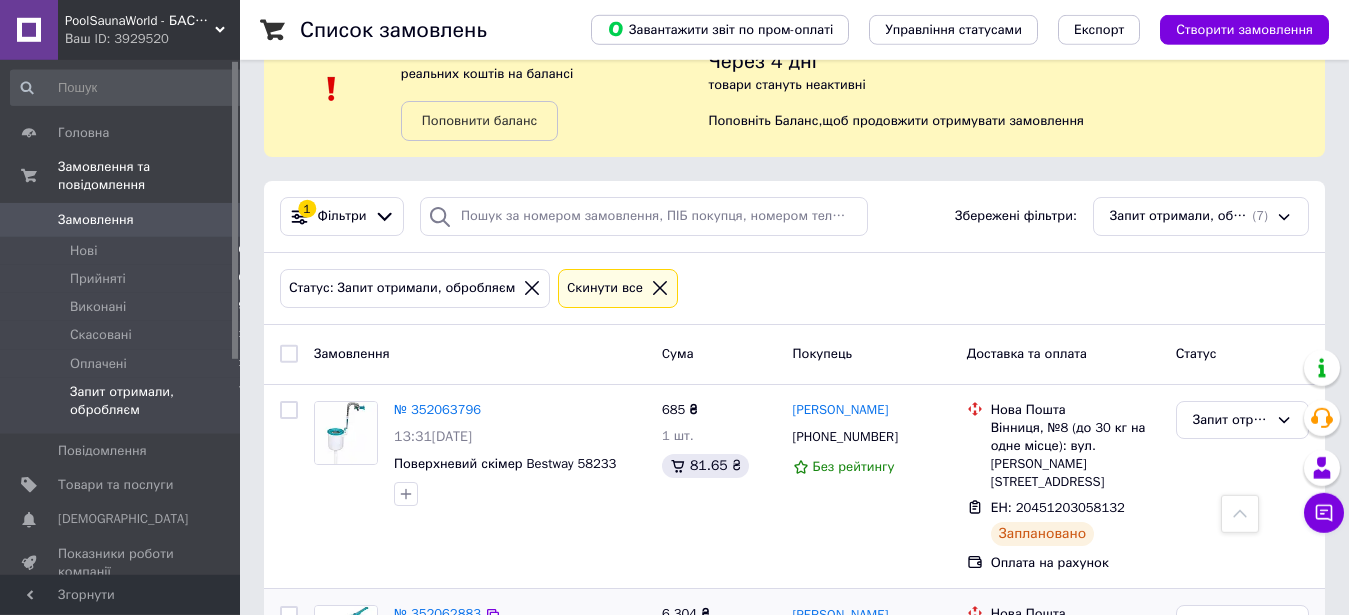scroll, scrollTop: 0, scrollLeft: 0, axis: both 